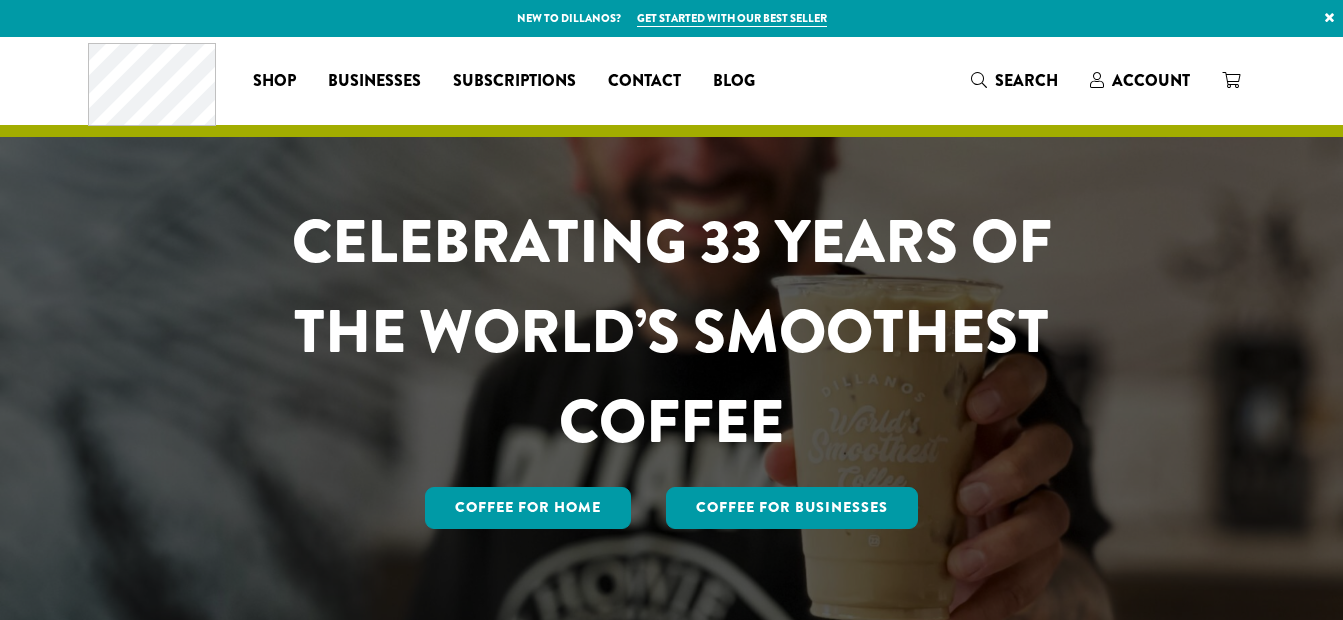 scroll, scrollTop: 0, scrollLeft: 0, axis: both 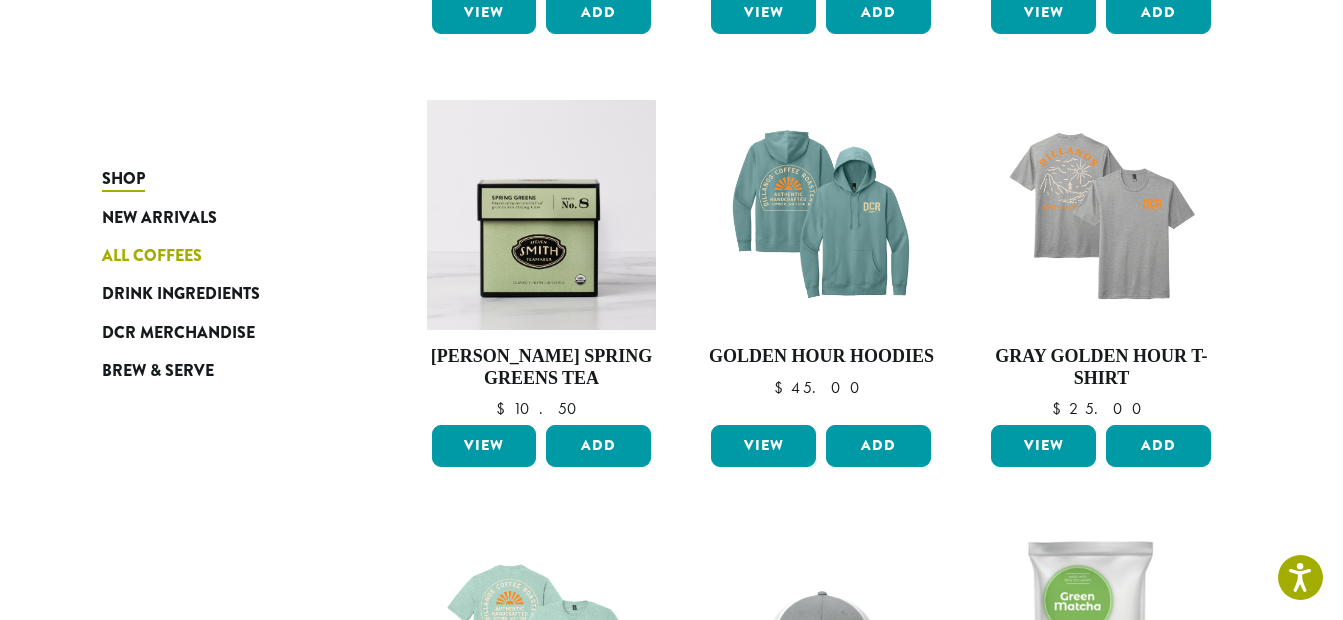 click on "All Coffees" at bounding box center (152, 256) 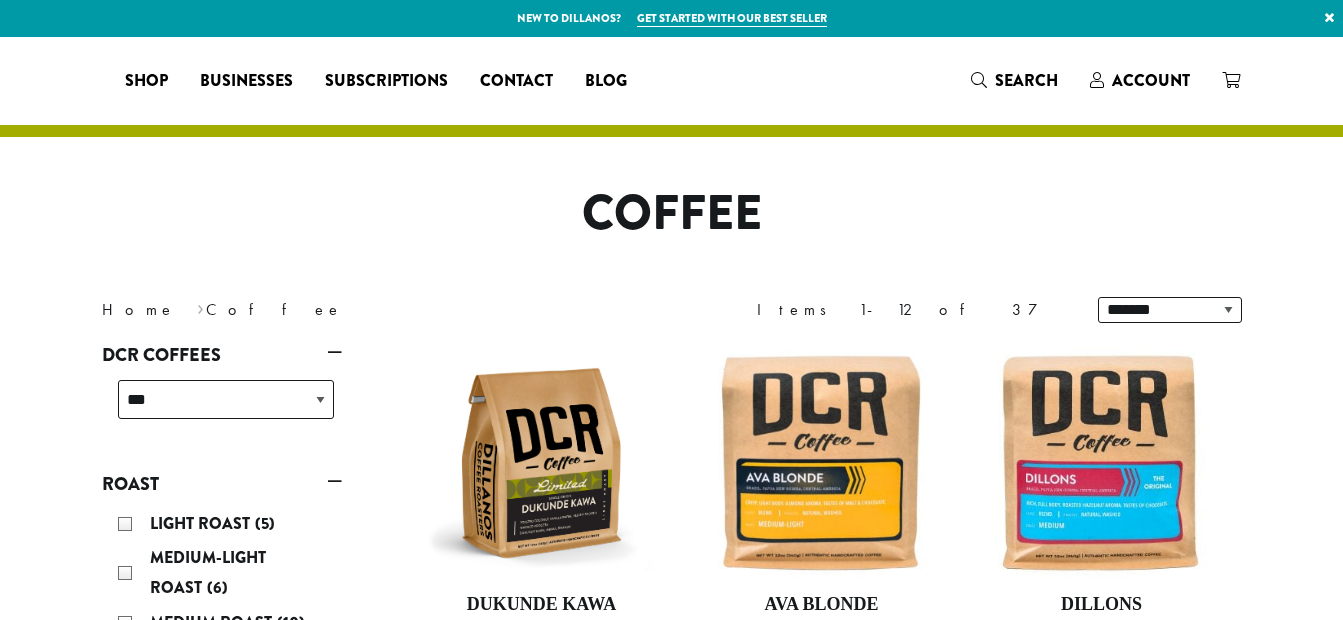 scroll, scrollTop: 0, scrollLeft: 0, axis: both 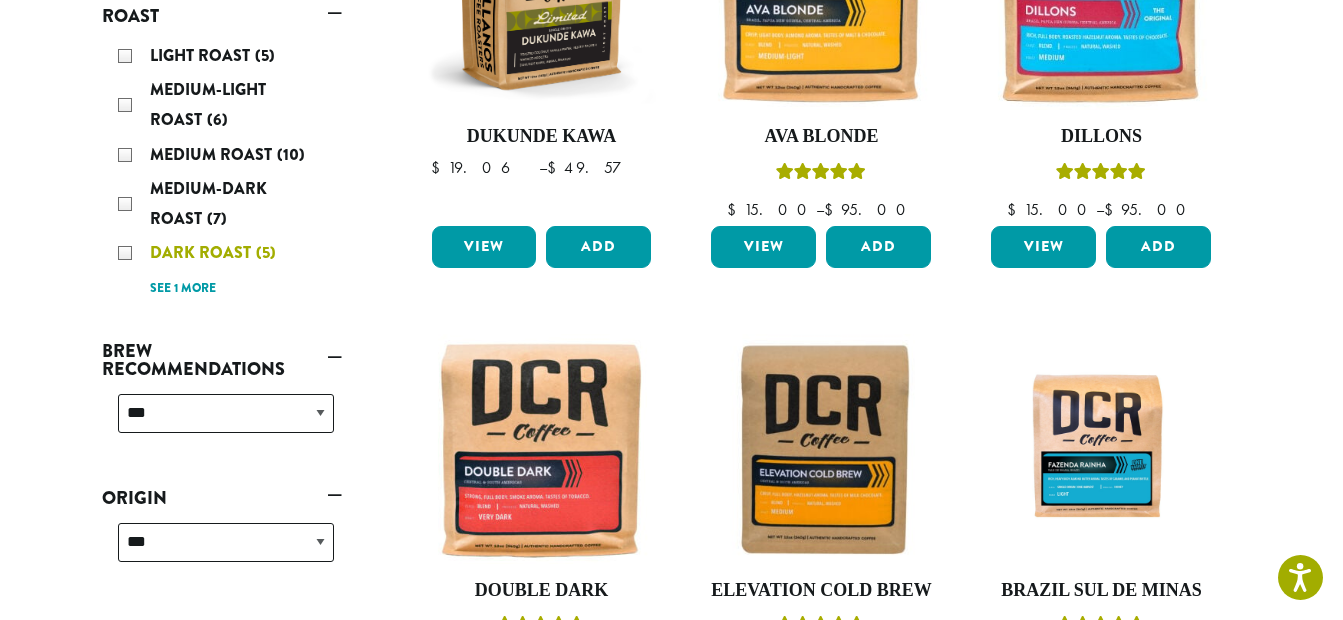 click on "Dark Roast (5)" at bounding box center [226, 253] 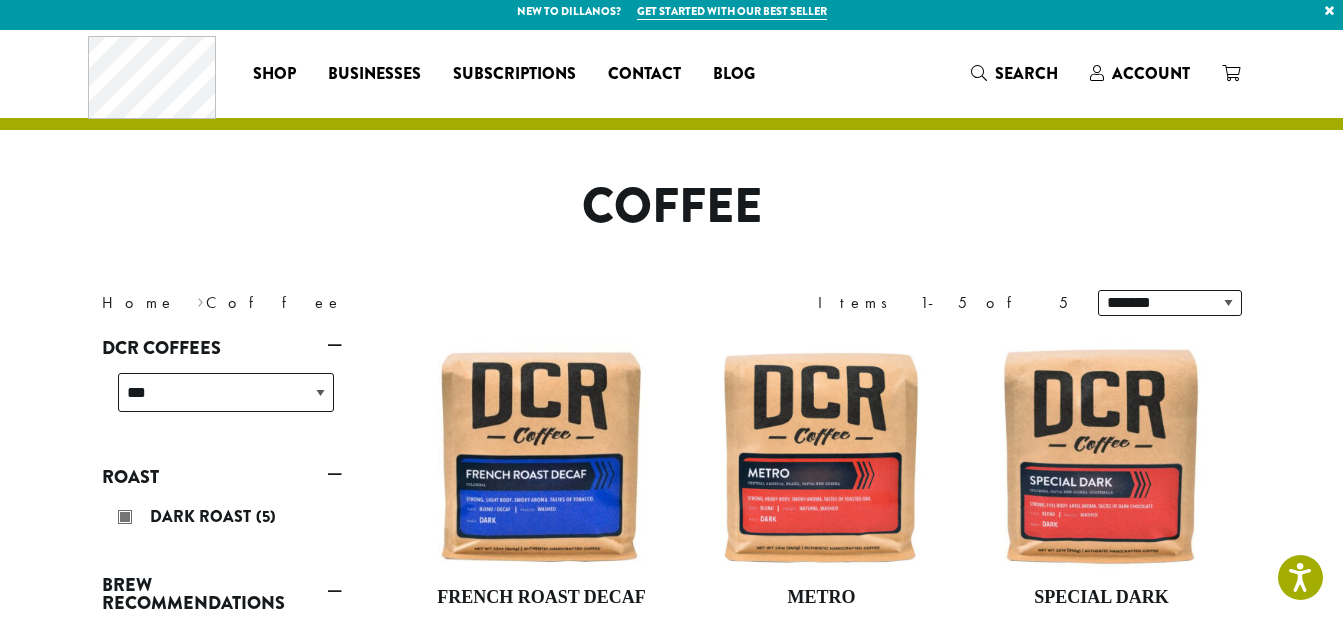 scroll, scrollTop: 0, scrollLeft: 0, axis: both 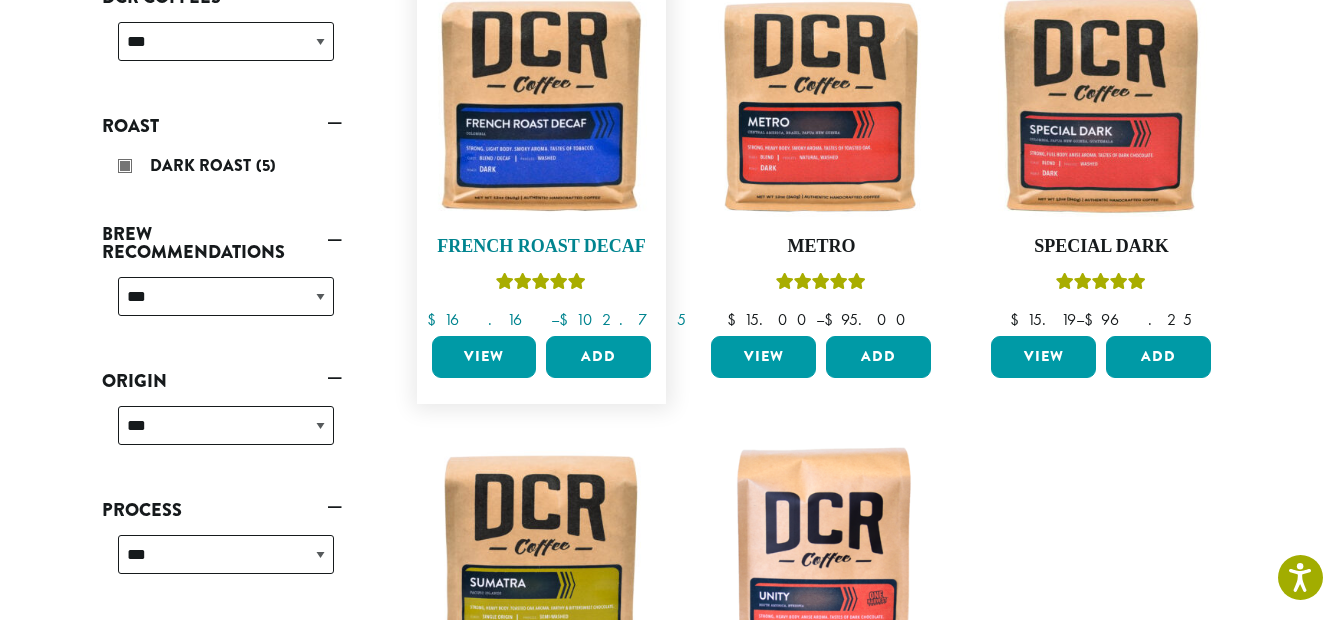 click at bounding box center [541, 105] 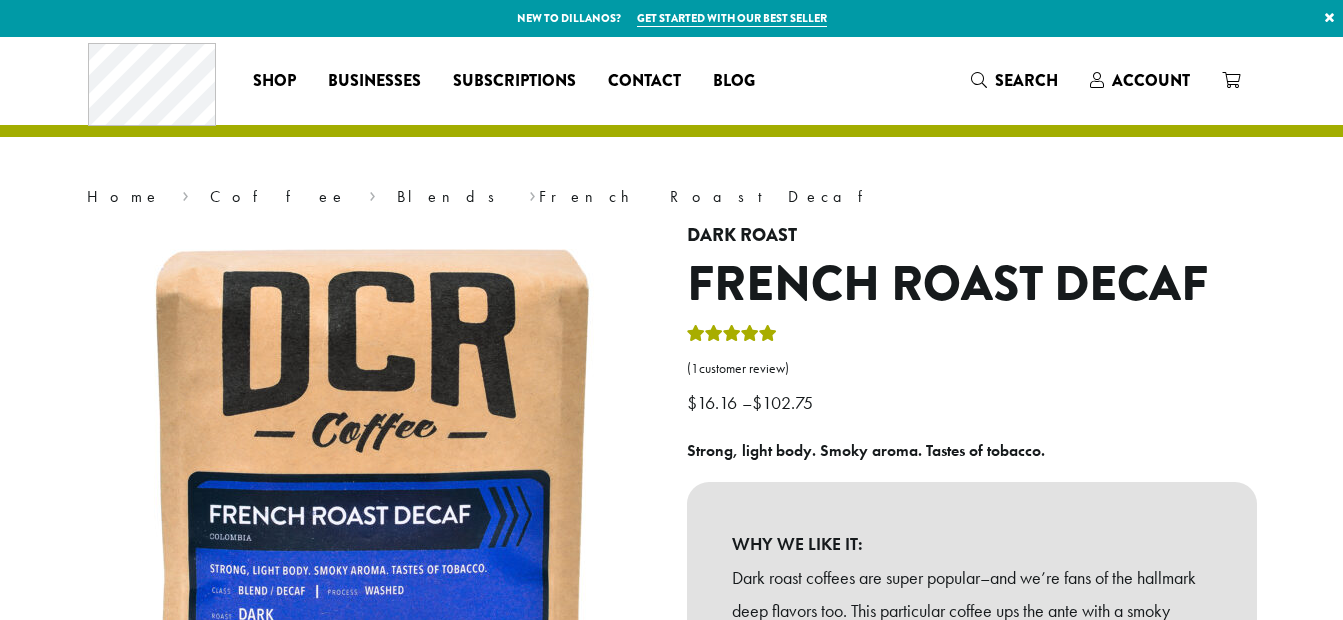 scroll, scrollTop: 0, scrollLeft: 0, axis: both 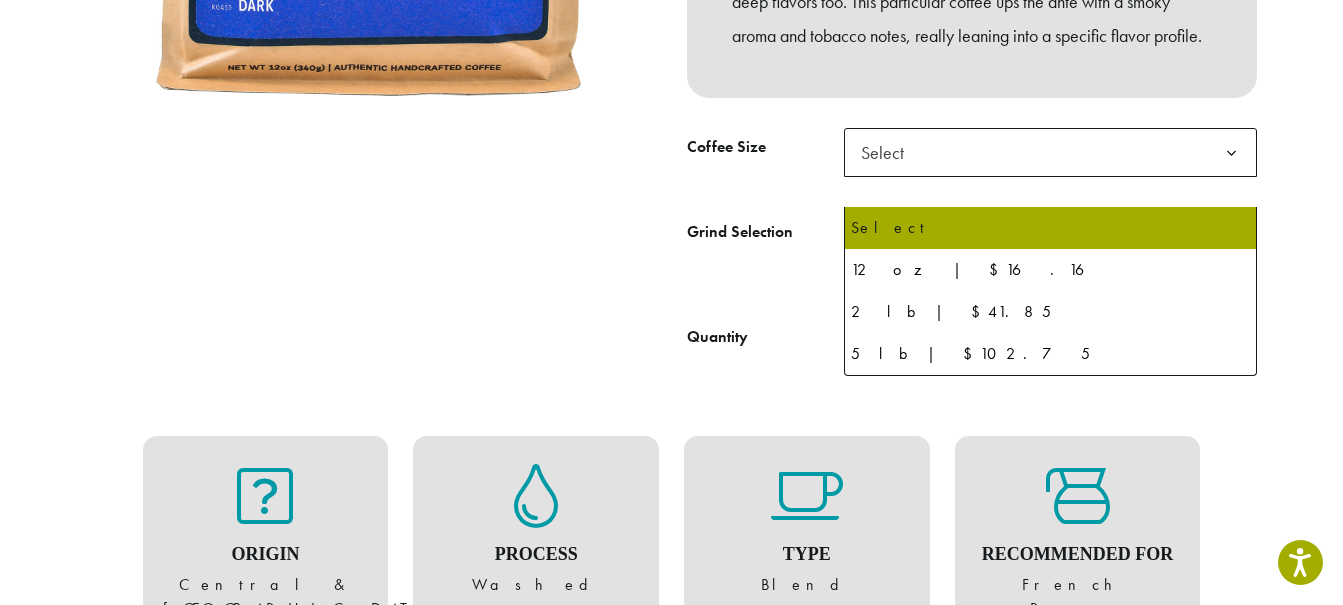 click 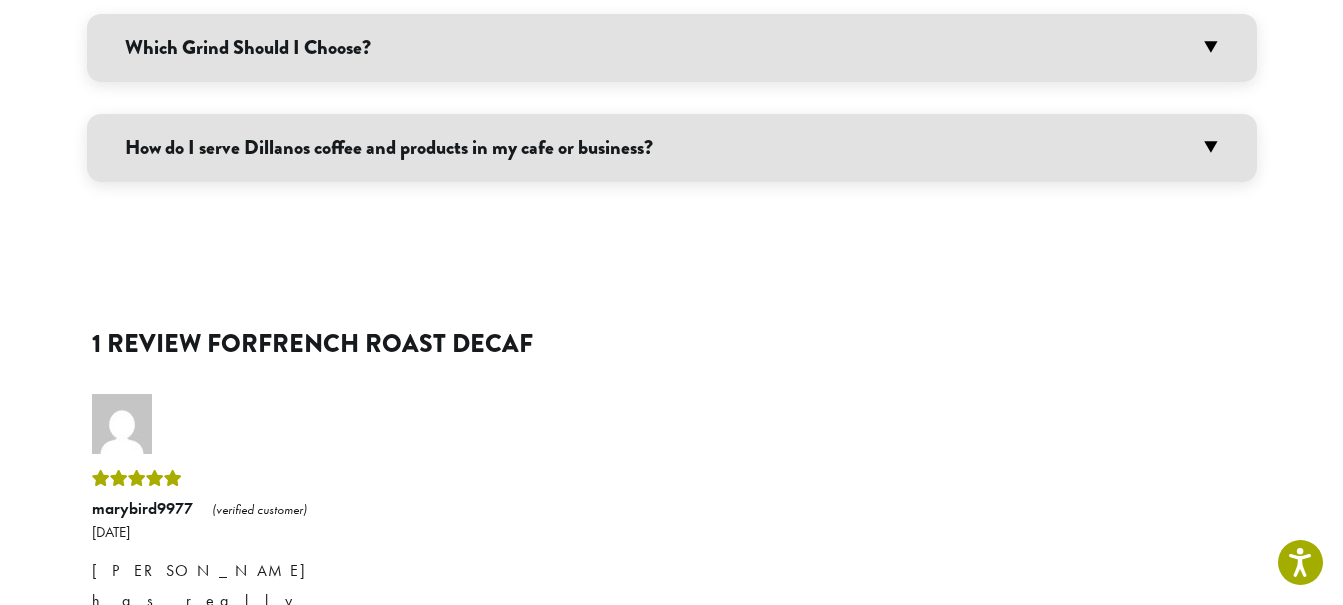 scroll, scrollTop: 1370, scrollLeft: 0, axis: vertical 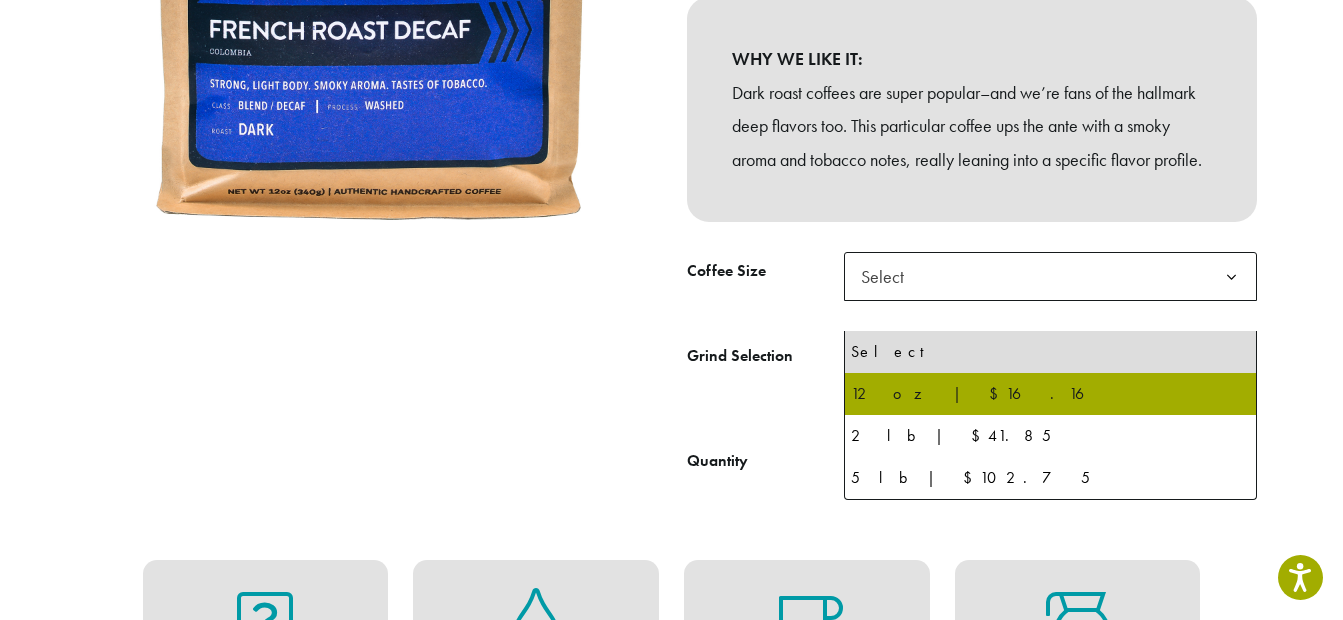 click on "**********" at bounding box center (672, 1370) 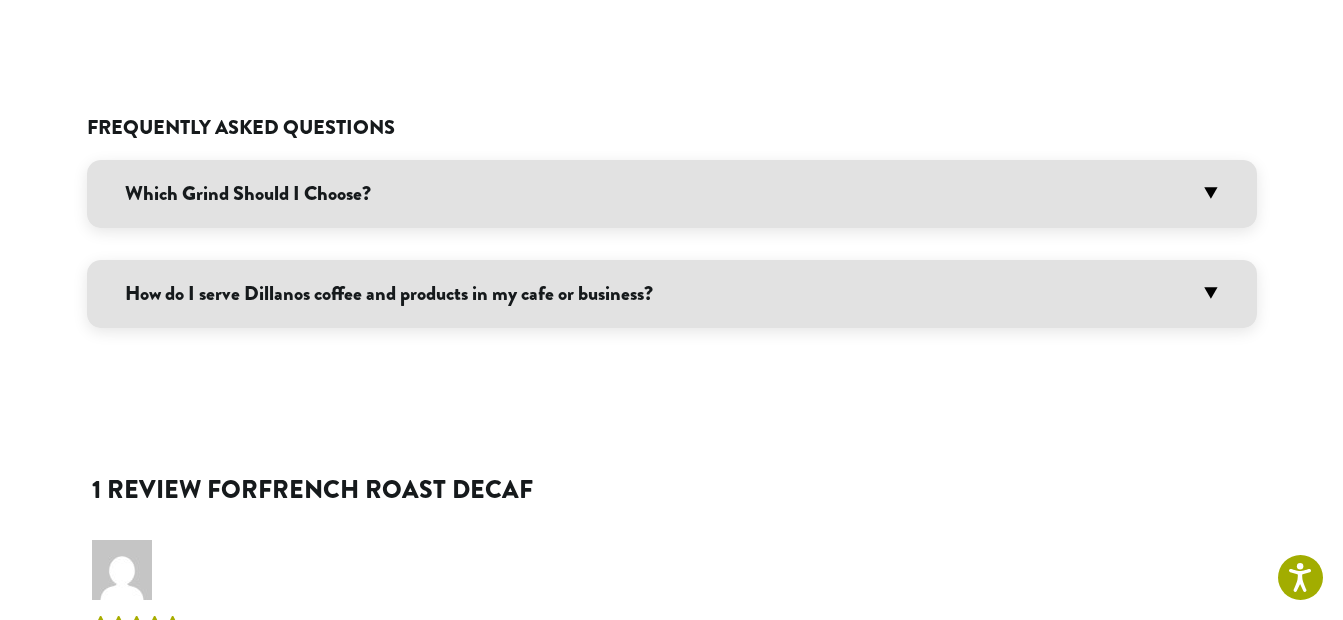 scroll, scrollTop: 1262, scrollLeft: 0, axis: vertical 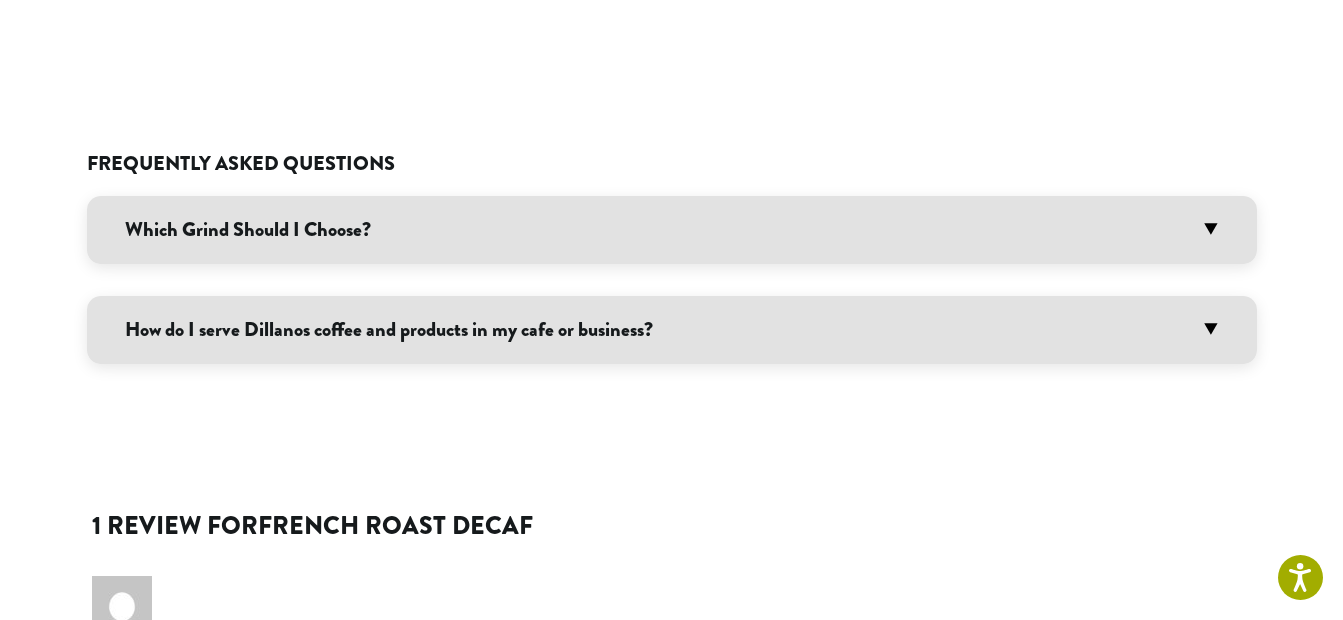 click on "Which Grind Should I Choose?" at bounding box center [672, 230] 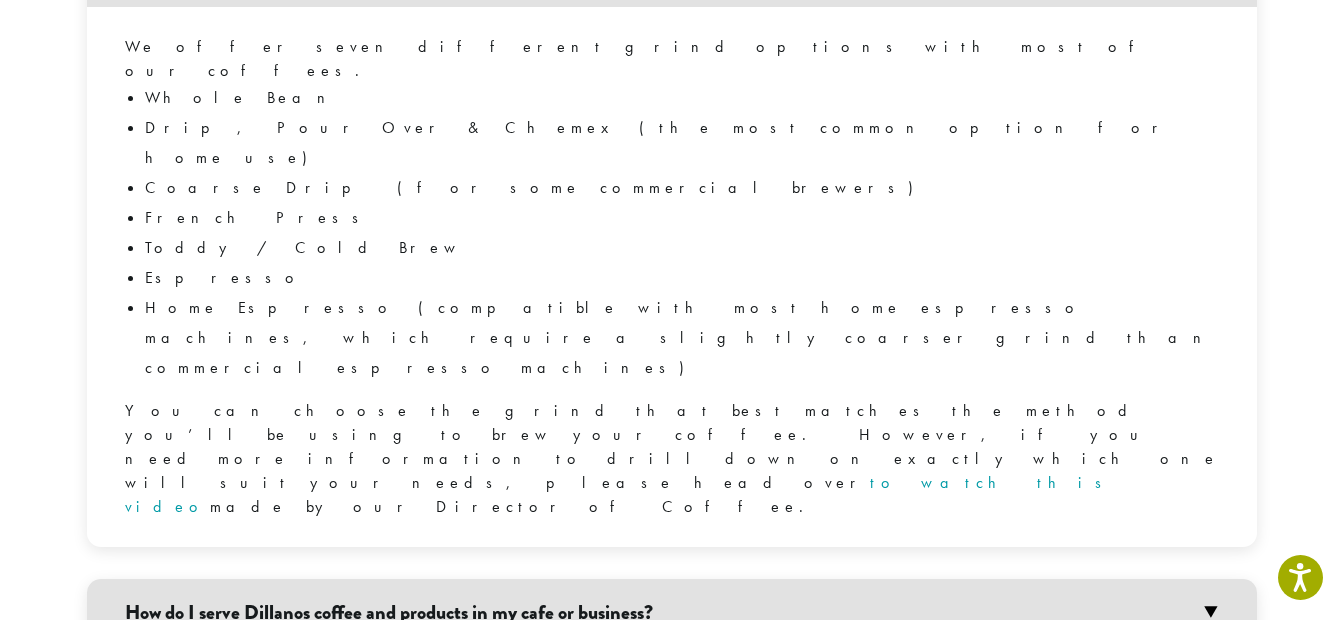scroll, scrollTop: 1532, scrollLeft: 0, axis: vertical 